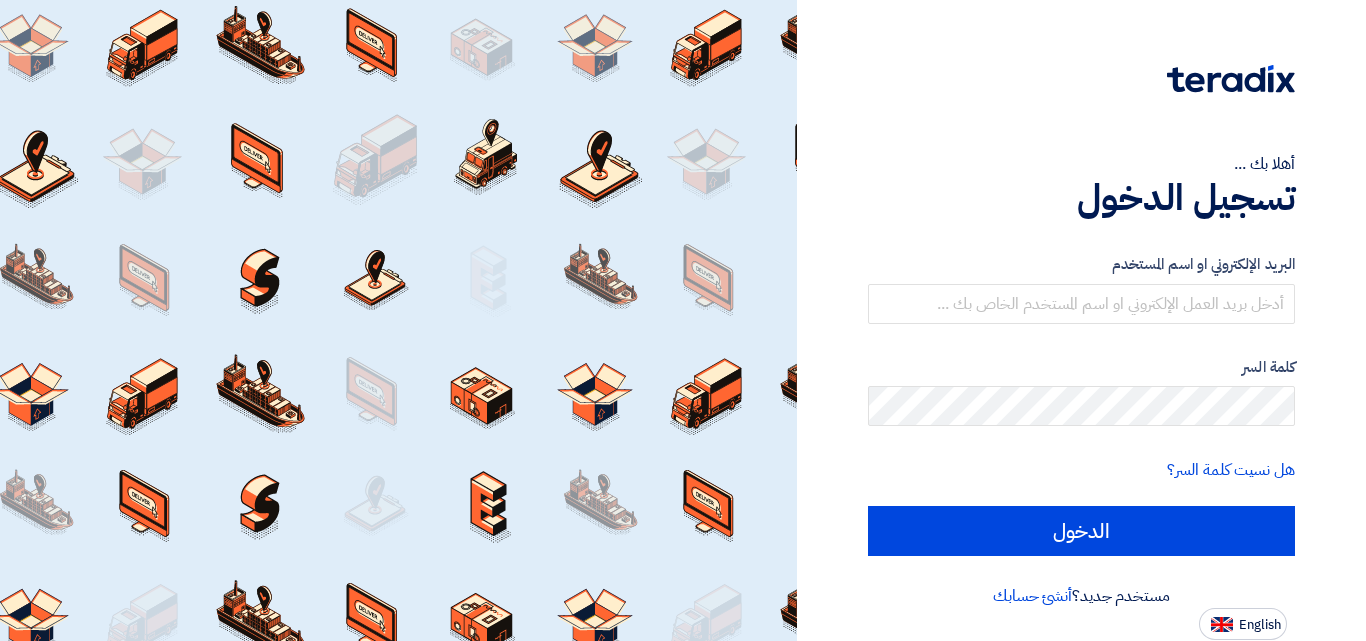 scroll, scrollTop: 0, scrollLeft: 0, axis: both 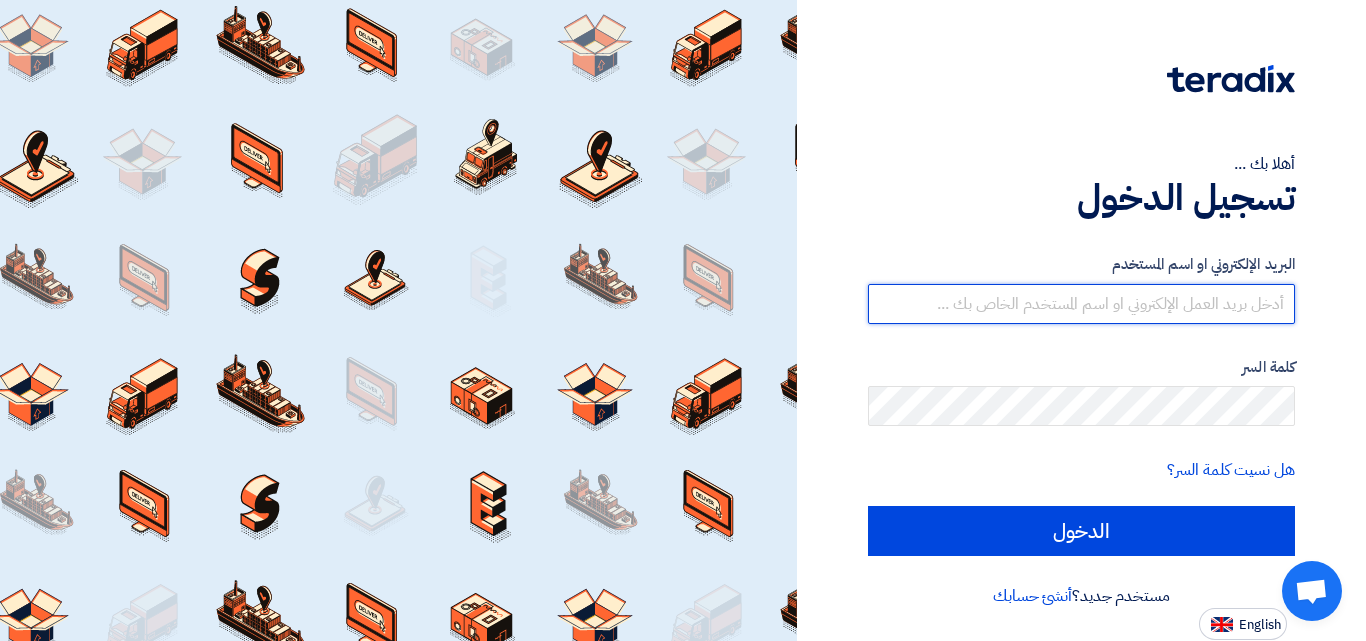 type on "[EMAIL]" 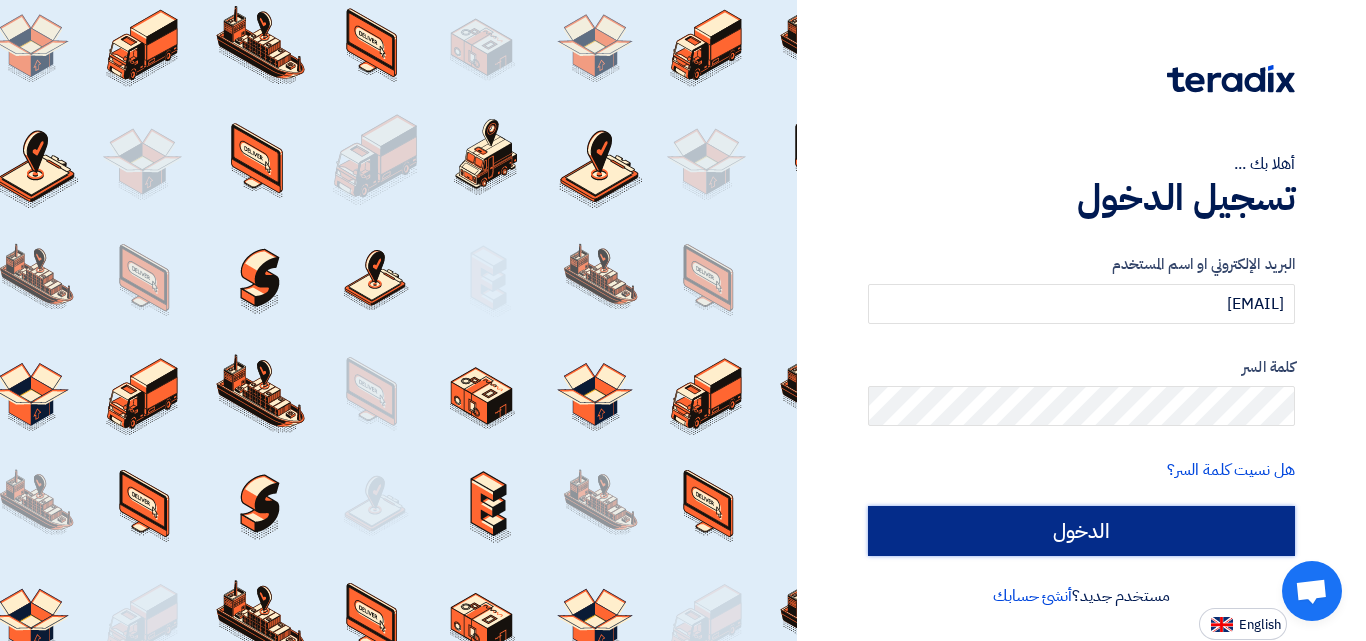 click on "الدخول" 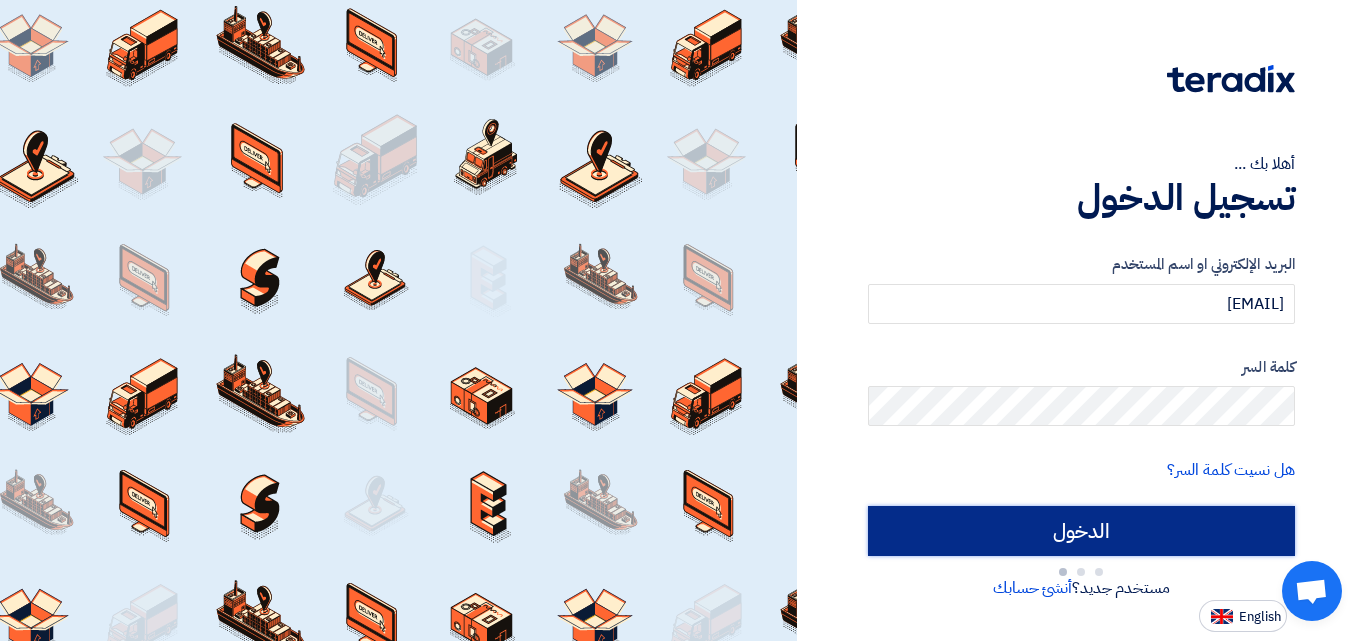 click on "الدخول" 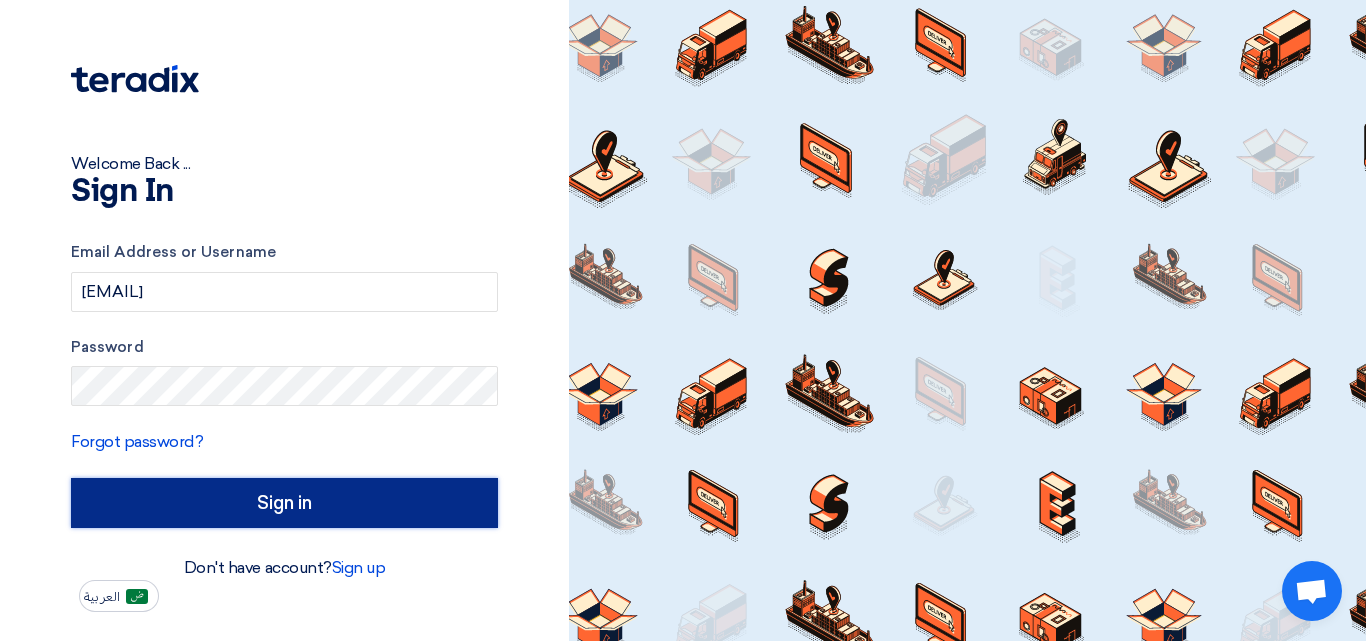 click on "Sign in" 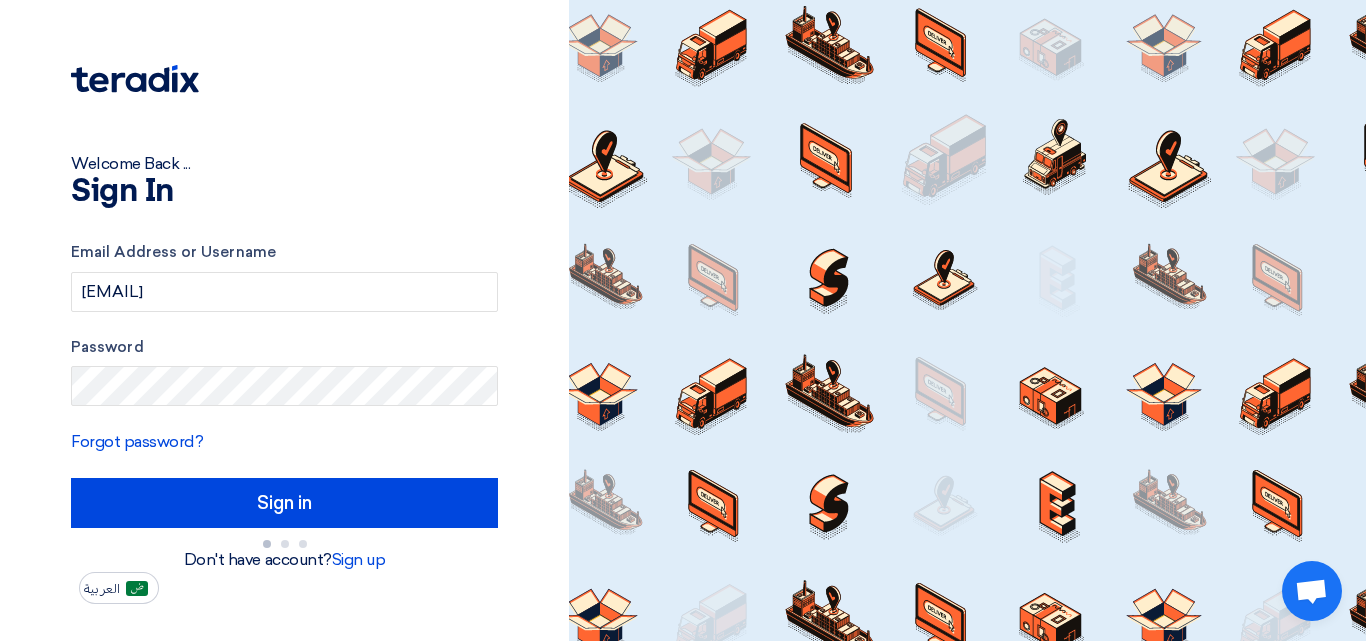 click 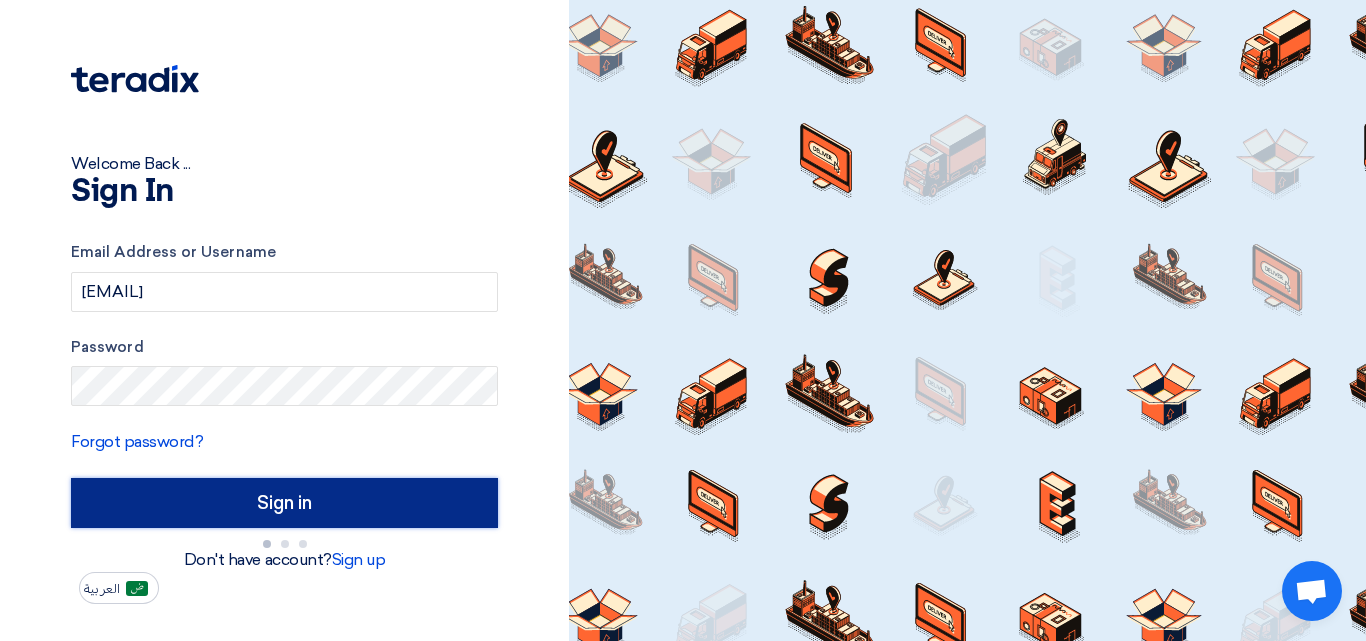 click on "Sign in" 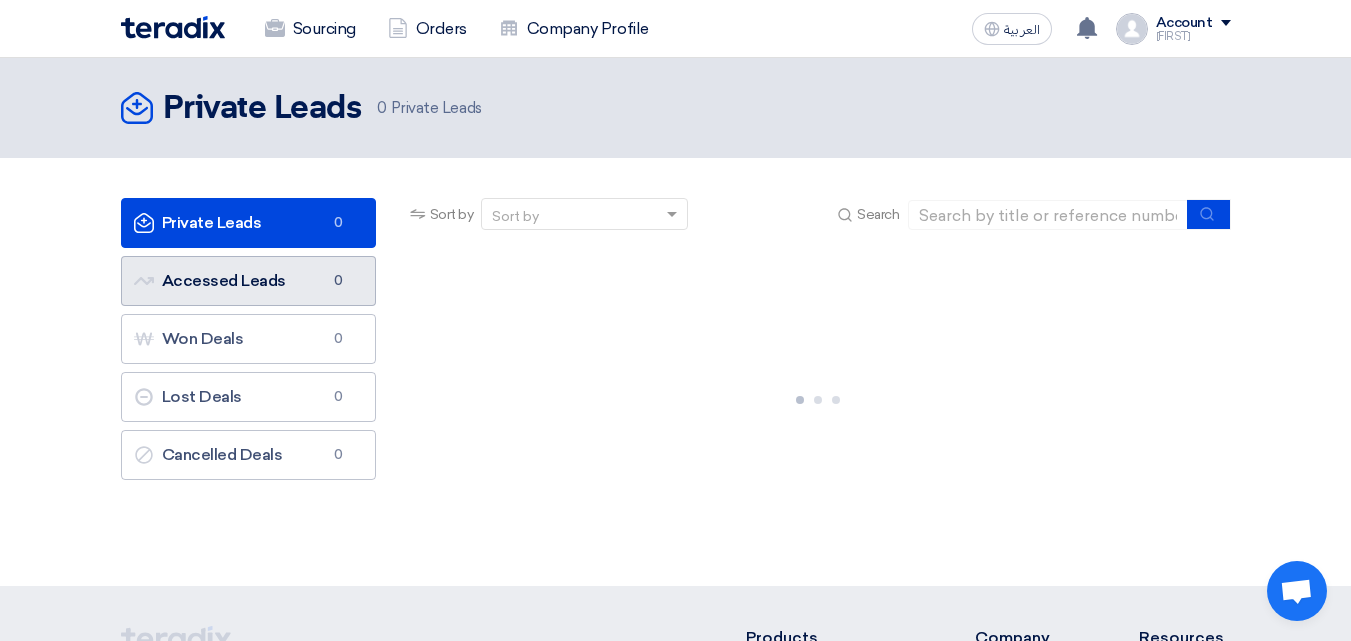 click on "Accessed Leads
Accessed Leads
0" 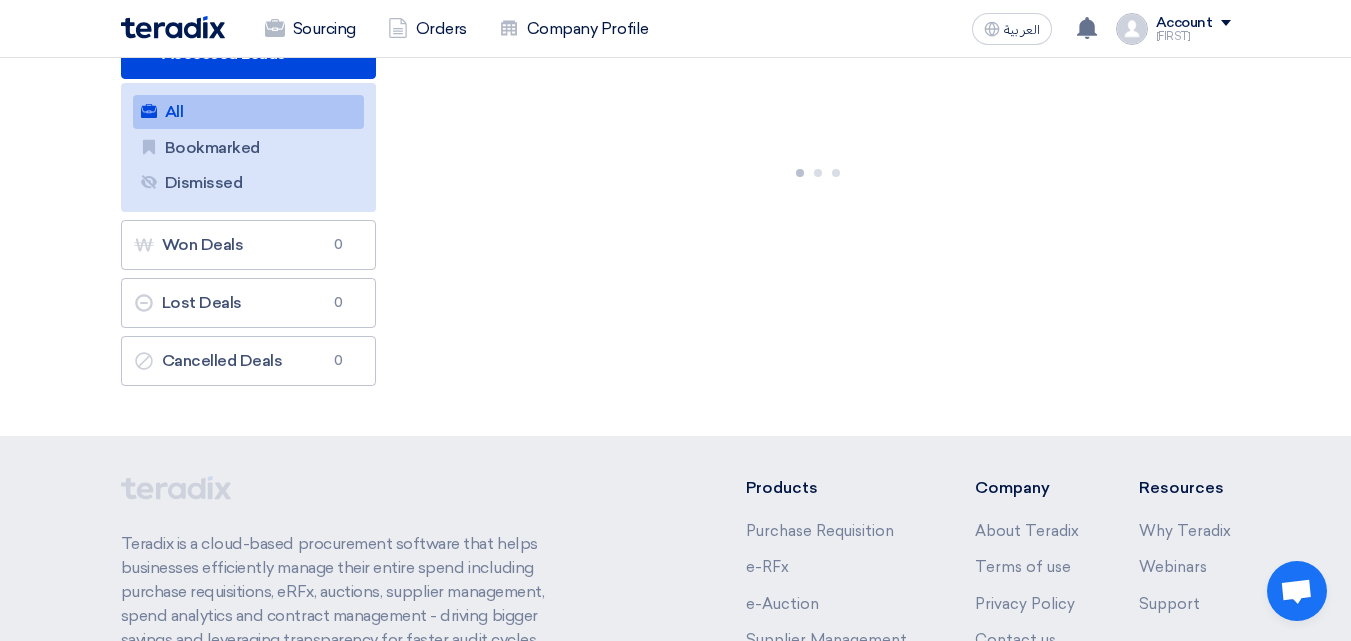 scroll, scrollTop: 263, scrollLeft: 0, axis: vertical 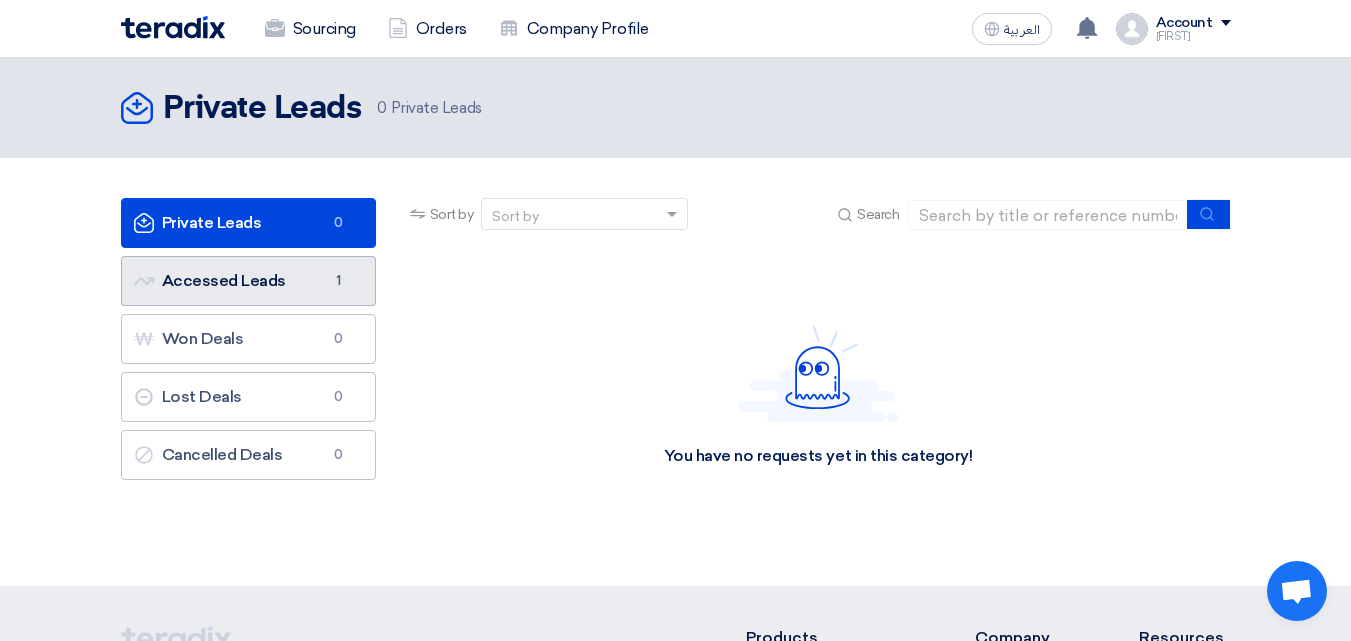 click on "Accessed Leads
Accessed Leads
1" 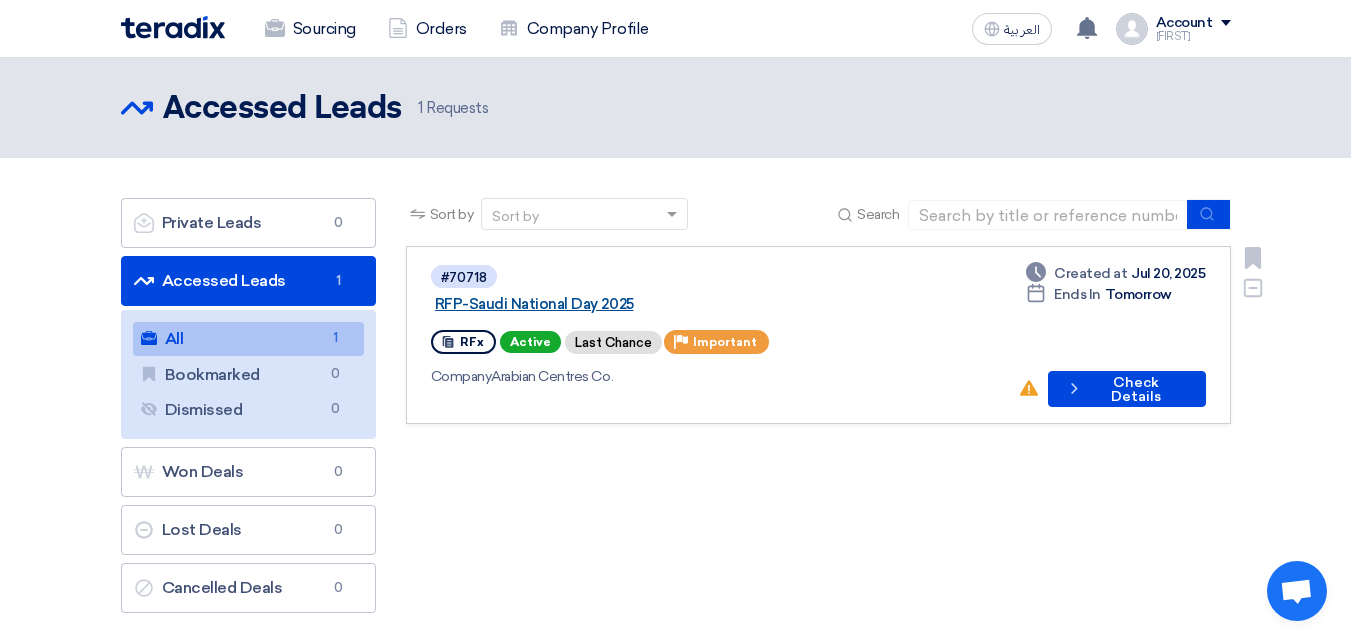 click on "RFP-Saudi National Day 2025" 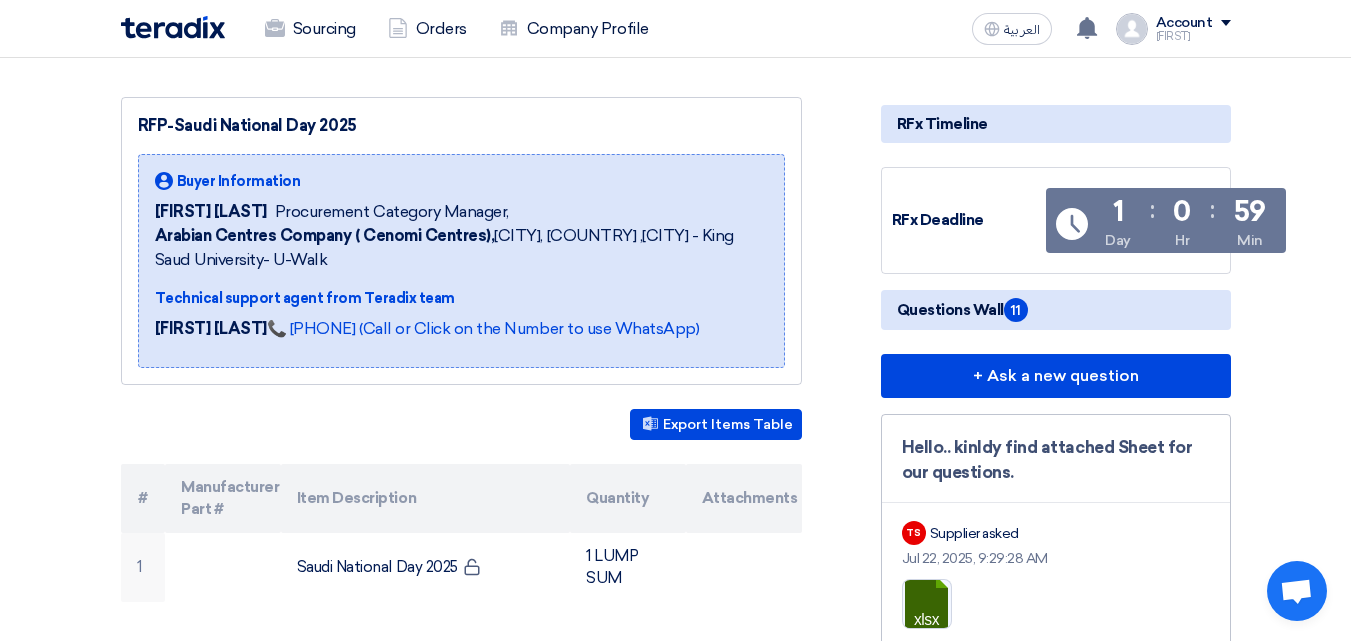 click on "RFx Timeline
RFx Deadline
Time Remaining
1
Day
:
0
Hr
:
59
Min
Questions Wall
11
+ Ask a new question
Hello.. kinldy find attached Sheet for our questions.
TS
Supplier asked
Jul 22, 2025, 9:29:28 AM
xlsx" 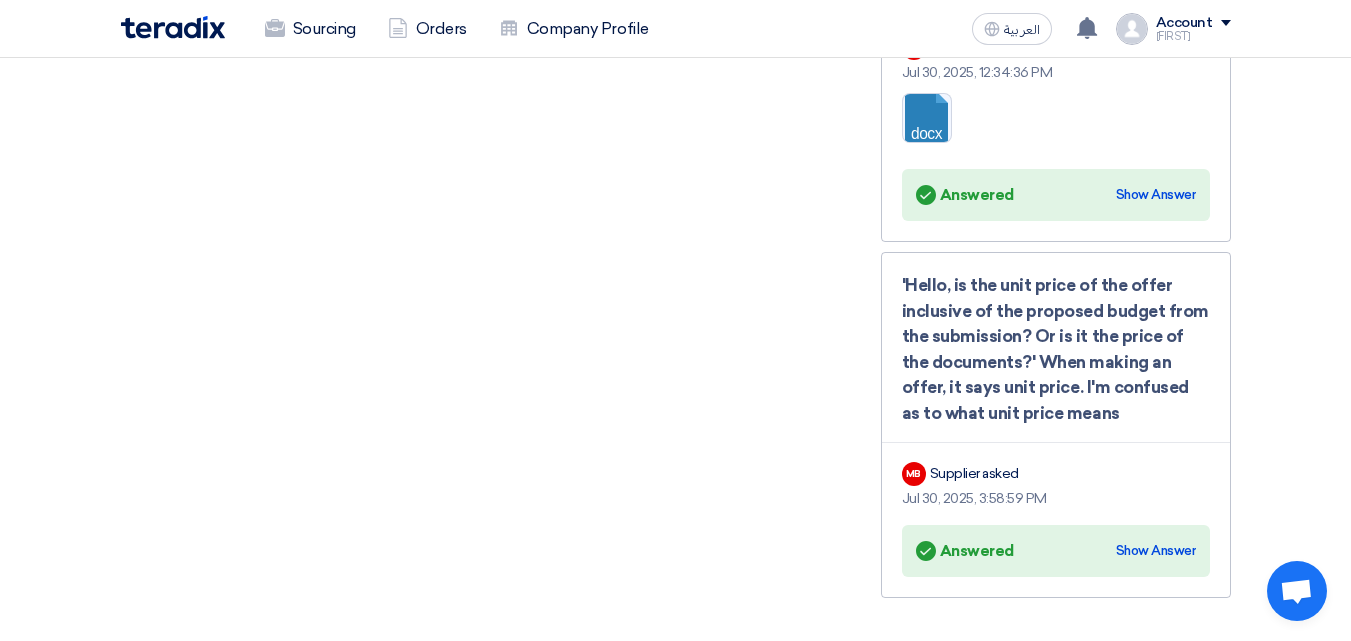 scroll, scrollTop: 3548, scrollLeft: 0, axis: vertical 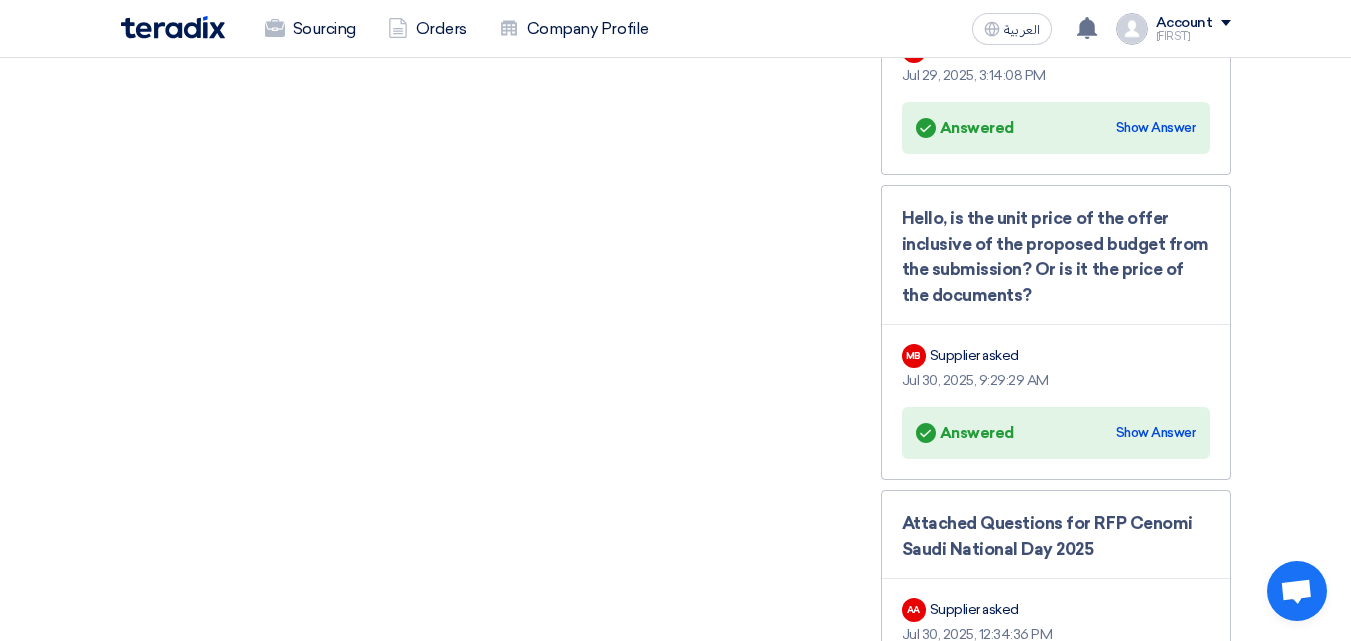 click on "RFP-Saudi National Day 2025
Buyer Information
[FIRST] [LAST]
Procurement Category Manager,
Arabian Centres Company ( Cenomi Centres),  [CITY], [COUNTRY]
,[CITY] - King Saud University- U-Walk
Technical support agent from Teradix team
Rawan Wesam 📞 [PHONE] (Call or Click on the Number to use WhatsApp)" 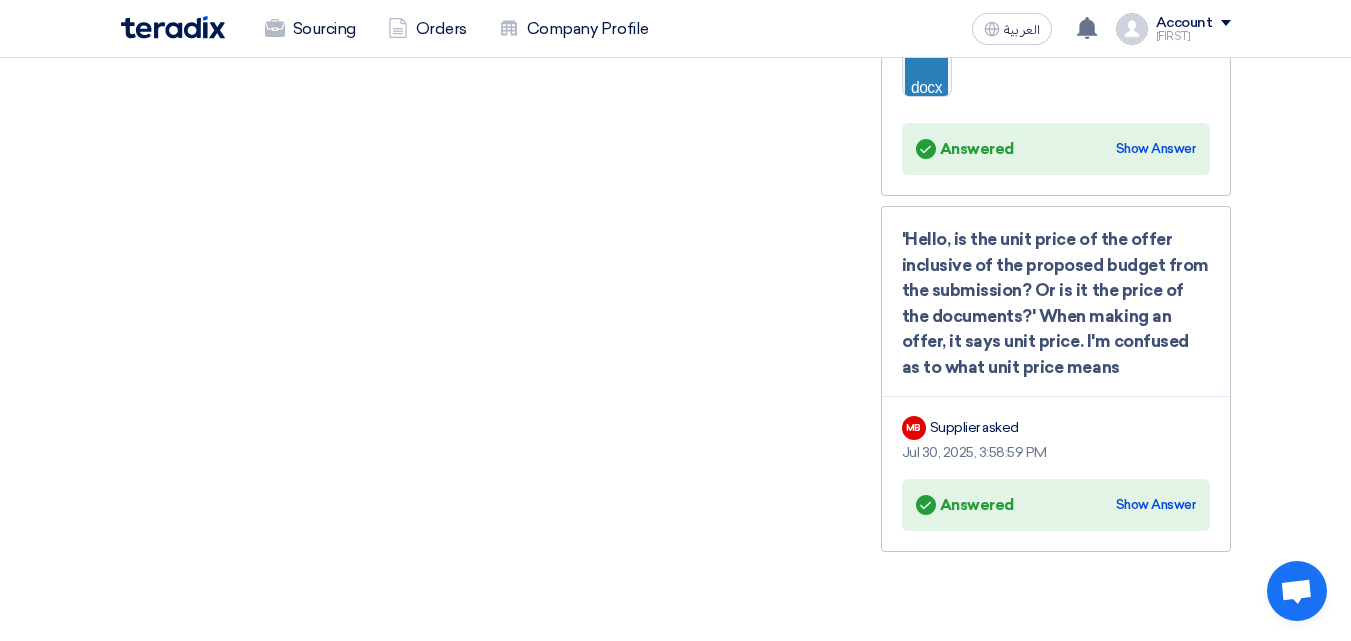 scroll, scrollTop: 3773, scrollLeft: 0, axis: vertical 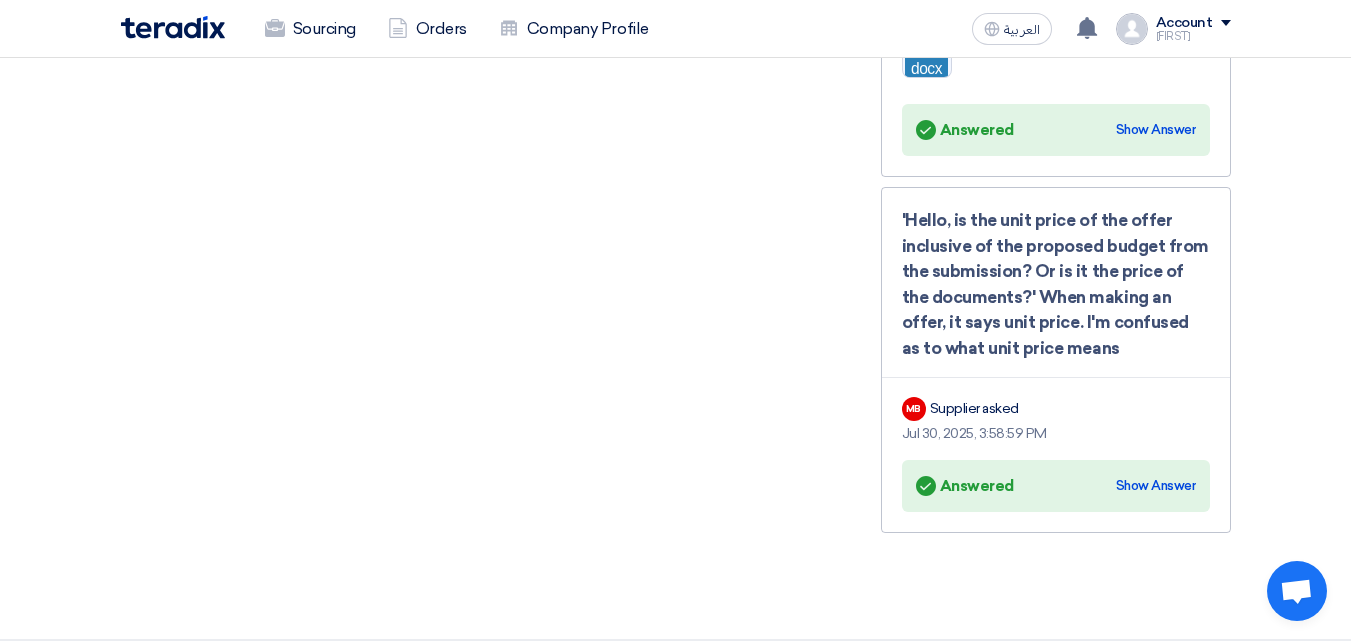 click on "'Hello, is the unit price of the offer inclusive of the proposed budget from the submission? Or is it the price of the documents?' When making an offer, it says unit price. I'm confused as to what unit price means" 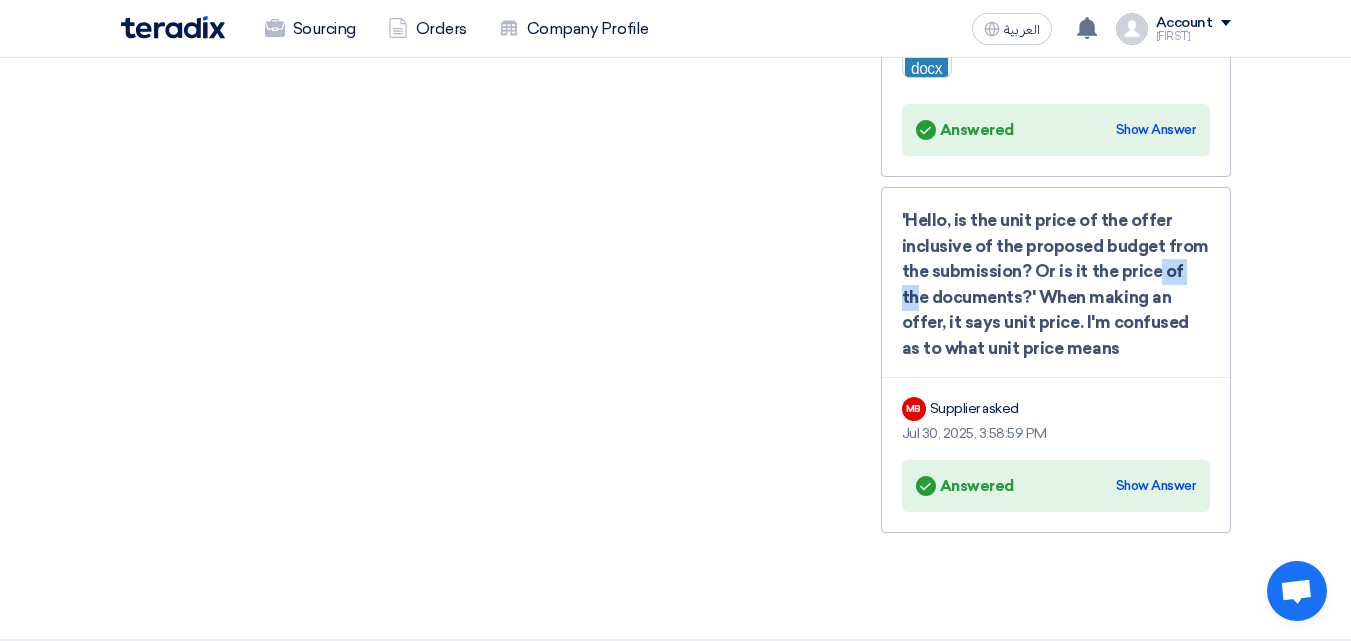 click on "'Hello, is the unit price of the offer inclusive of the proposed budget from the submission? Or is it the price of the documents?' When making an offer, it says unit price. I'm confused as to what unit price means" 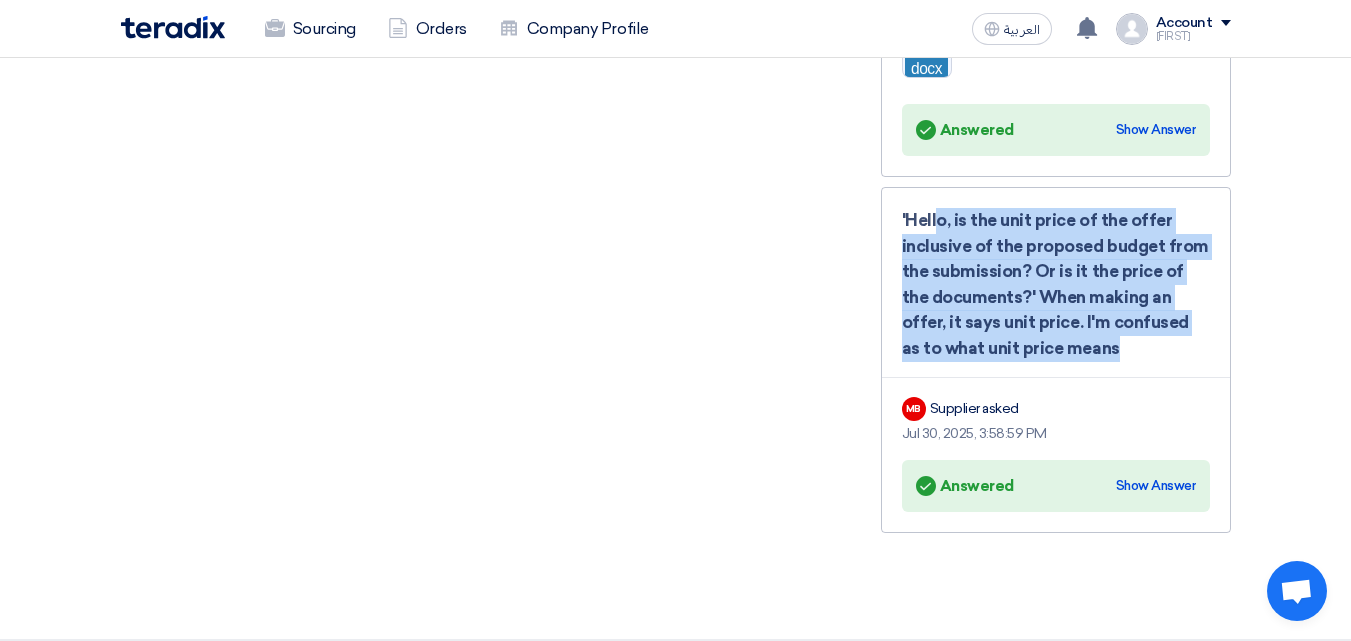 click on "'Hello, is the unit price of the offer inclusive of the proposed budget from the submission? Or is it the price of the documents?' When making an offer, it says unit price. I'm confused as to what unit price means" 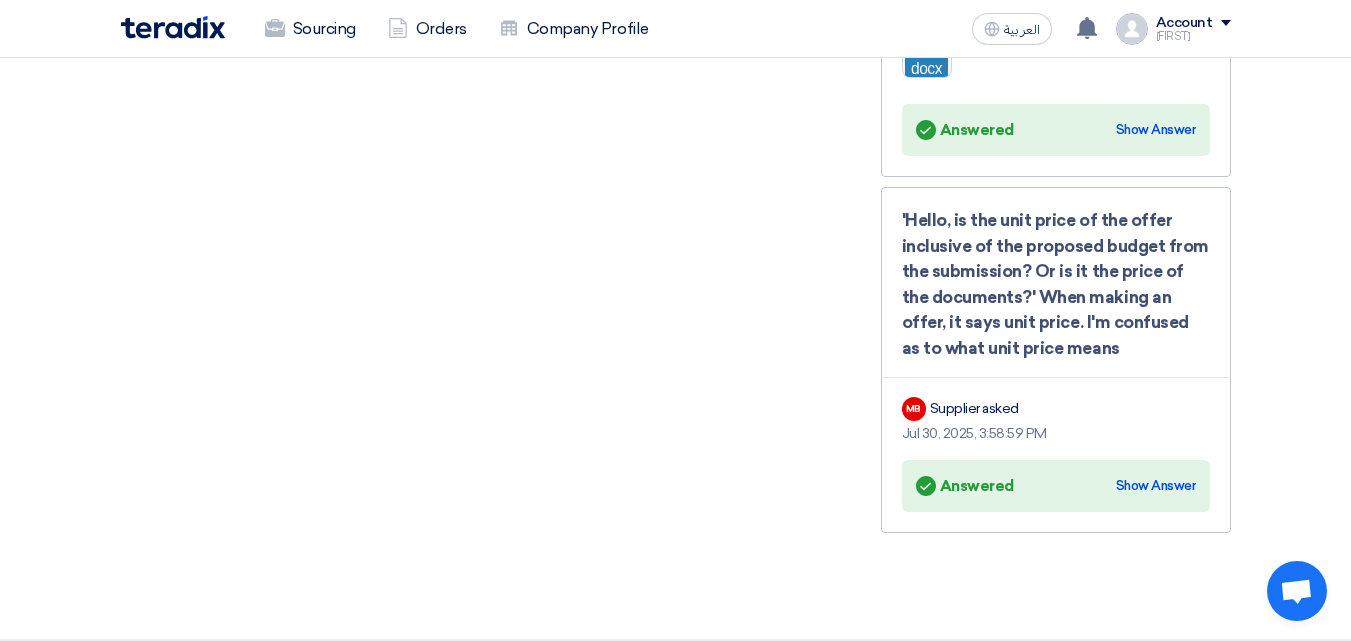 click on "'Hello, is the unit price of the offer inclusive of the proposed budget from the submission? Or is it the price of the documents?' When making an offer, it says unit price. I'm confused as to what unit price means
MB
Supplier asked
Jul 30, 2025, 3:58:59 PM
Answered
Answered
Show Answer" 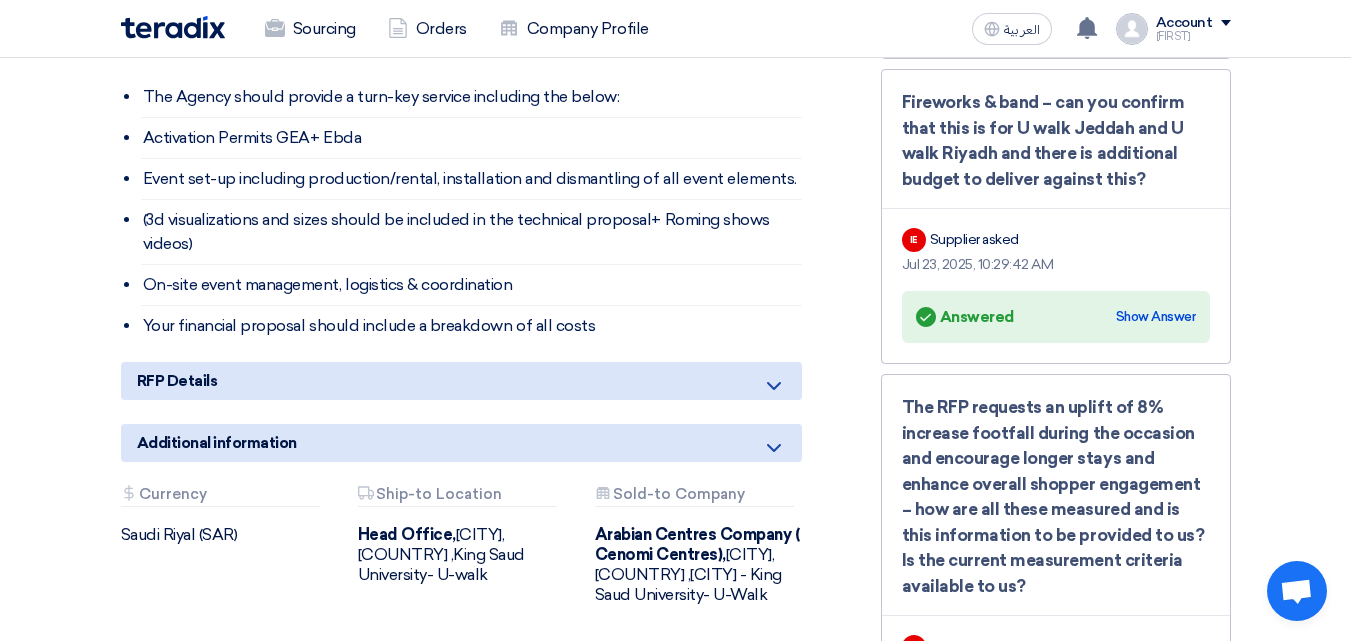 scroll, scrollTop: 973, scrollLeft: 0, axis: vertical 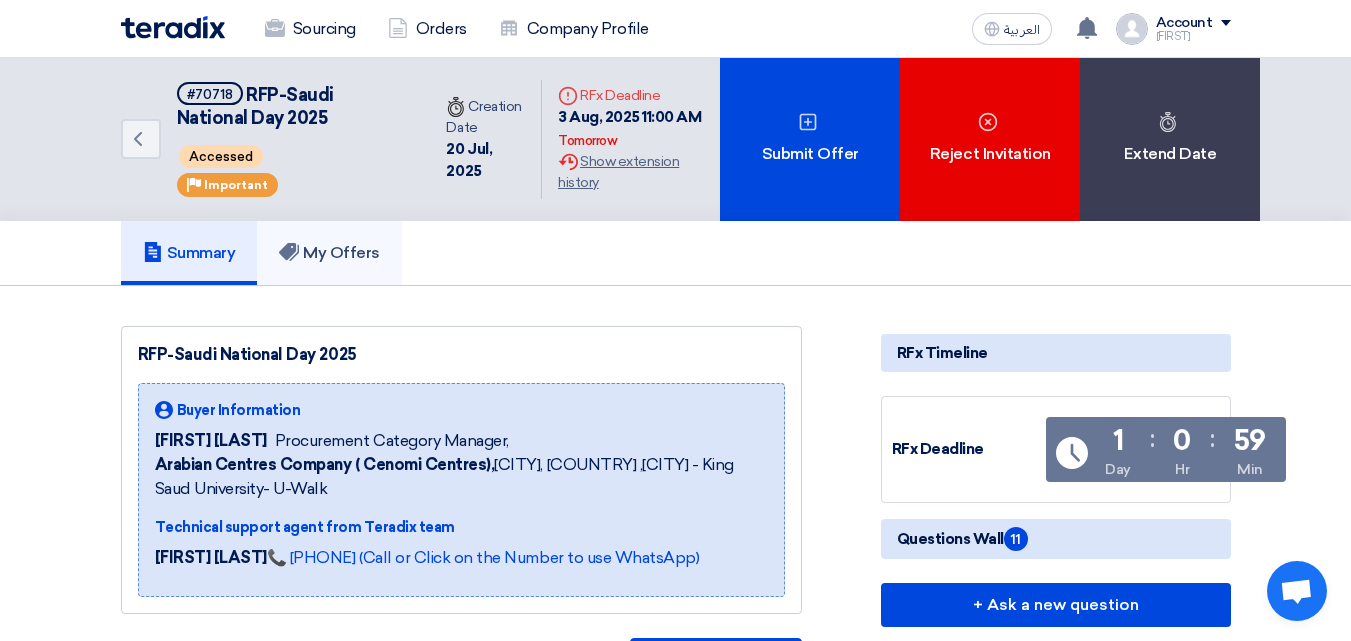 click on "My Offers" 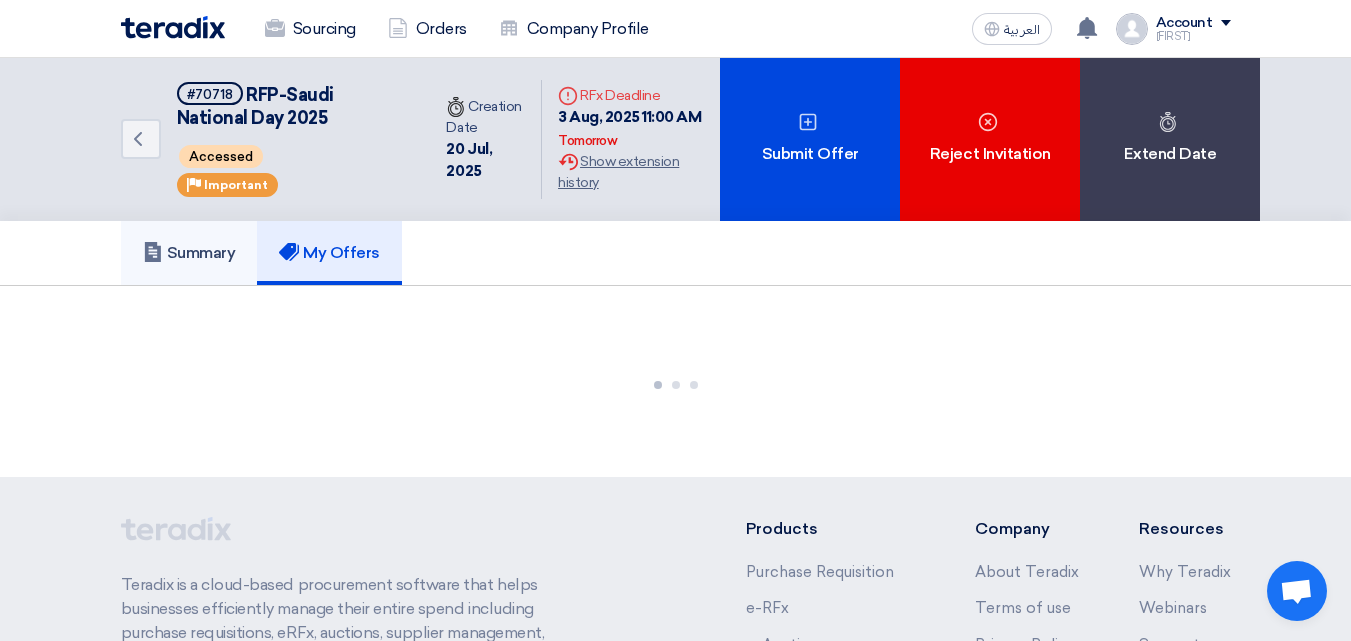 click on "Summary" 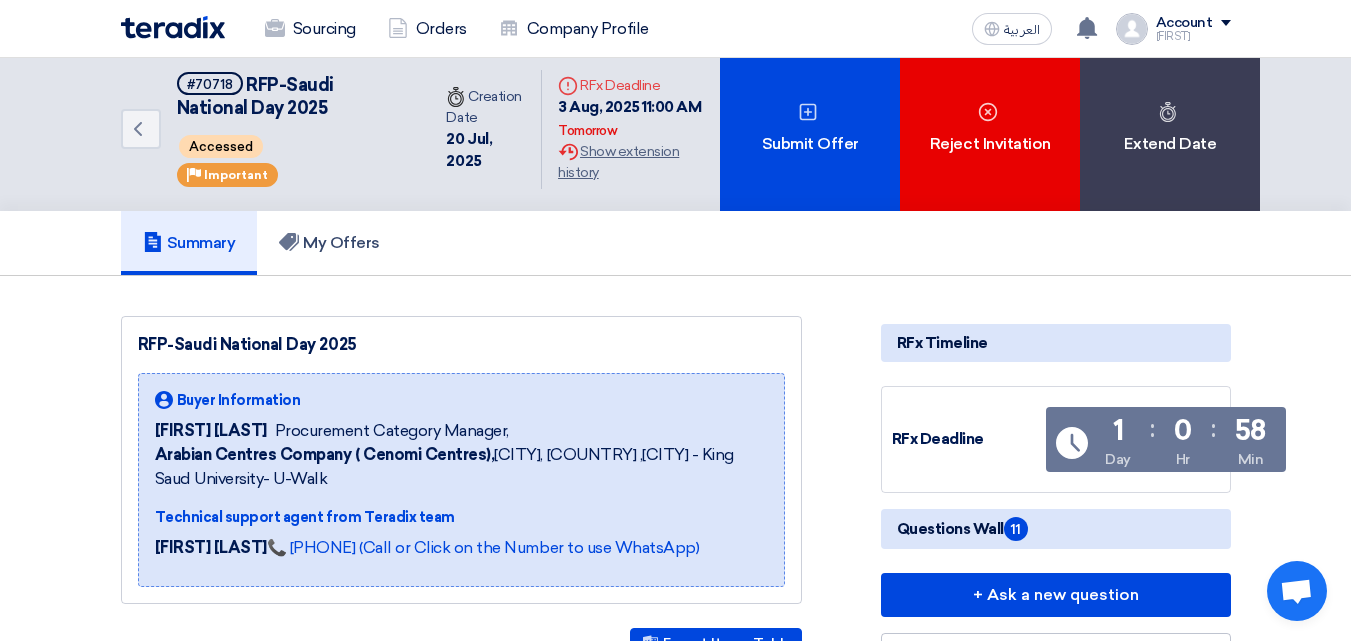 scroll, scrollTop: 0, scrollLeft: 0, axis: both 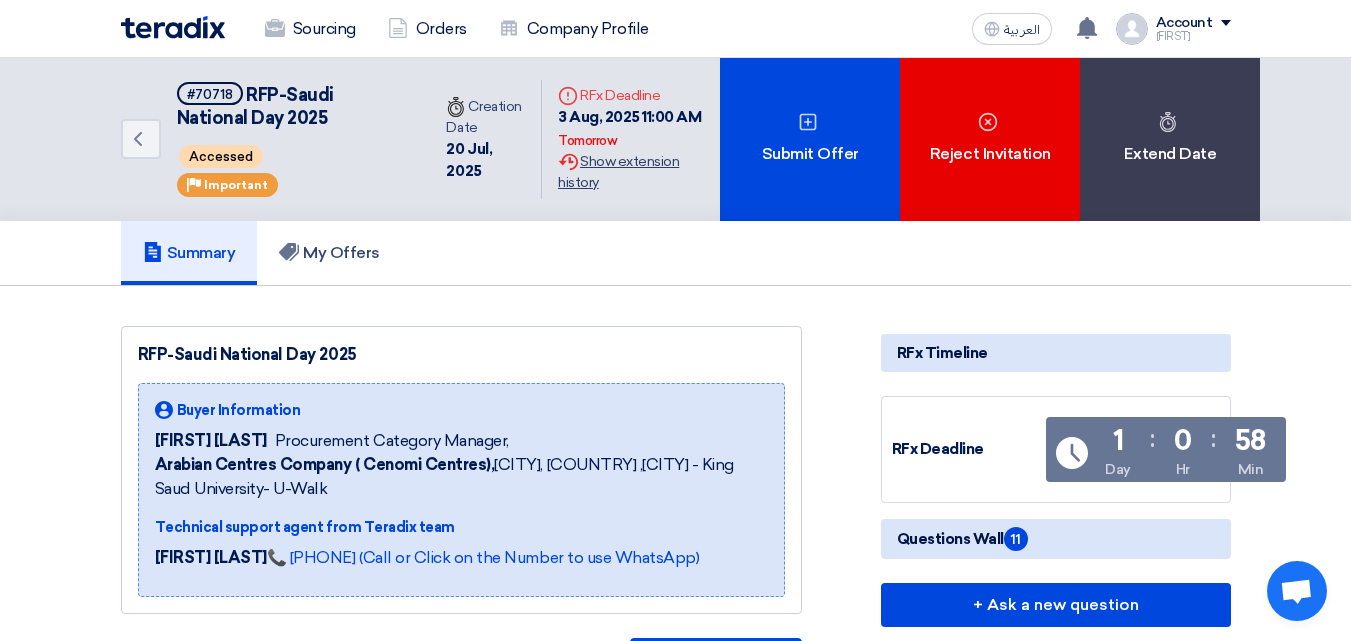 click on "Extension History
Show extension history" 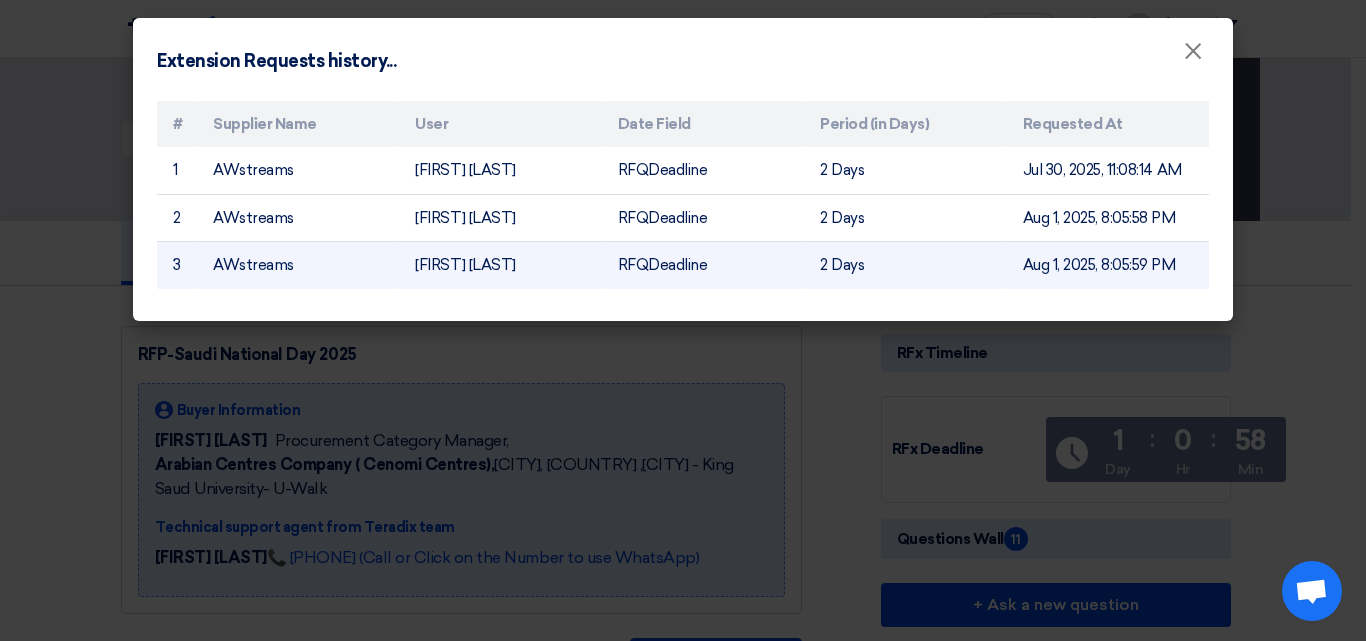 click on "RFQDeadline" 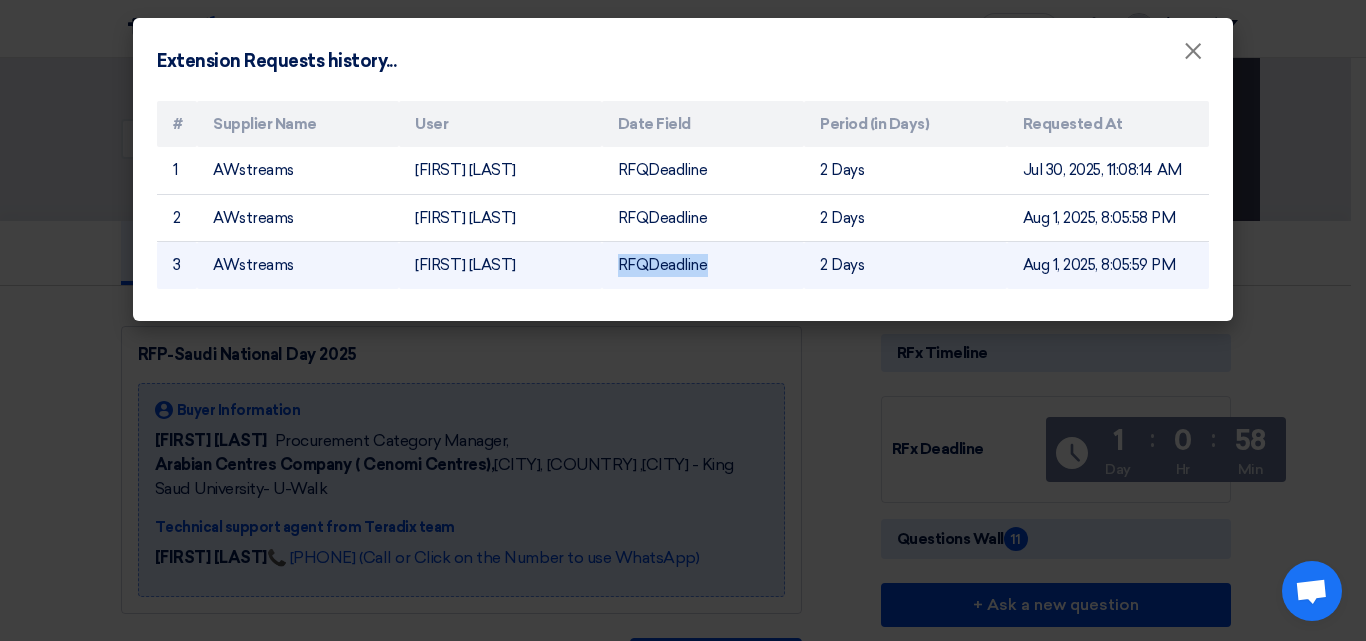 click on "RFQDeadline" 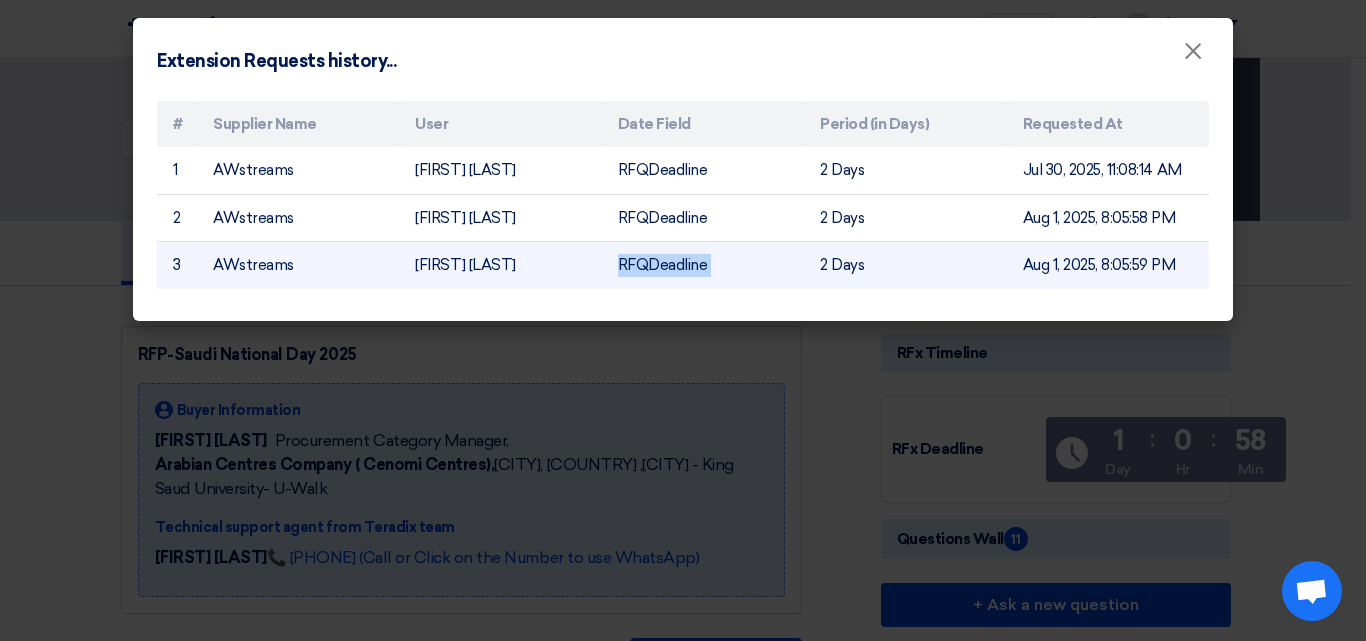 click on "RFQDeadline" 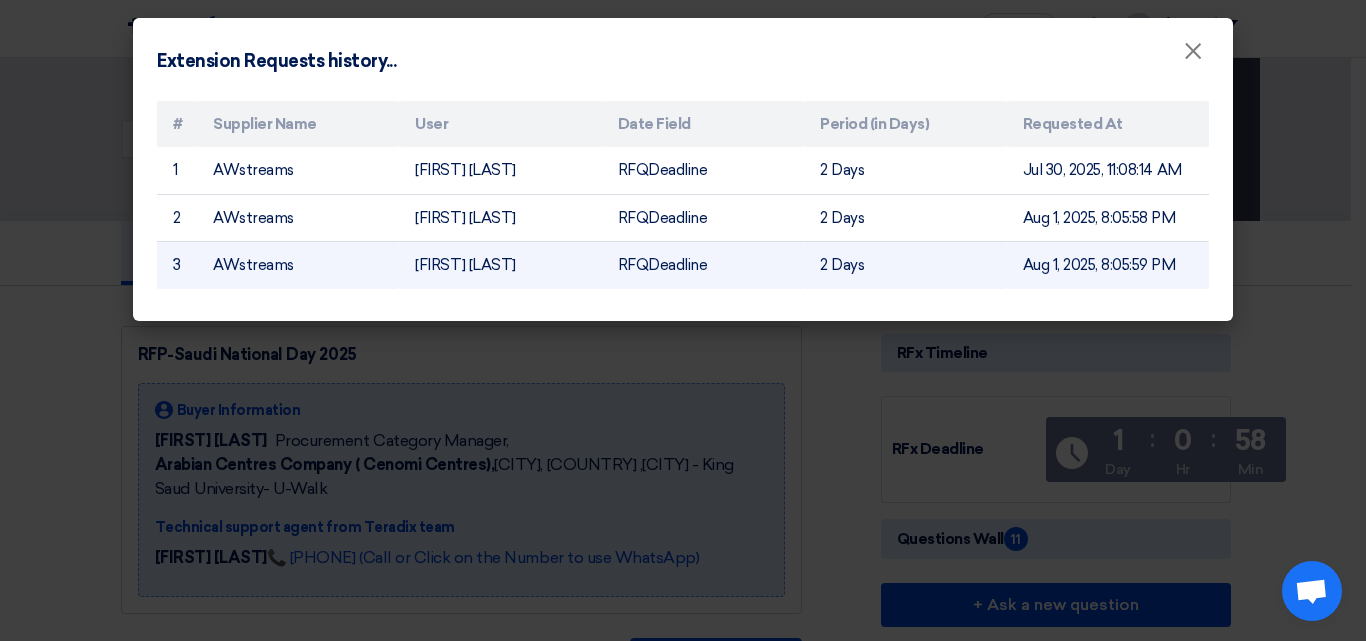 click on "2
Days" 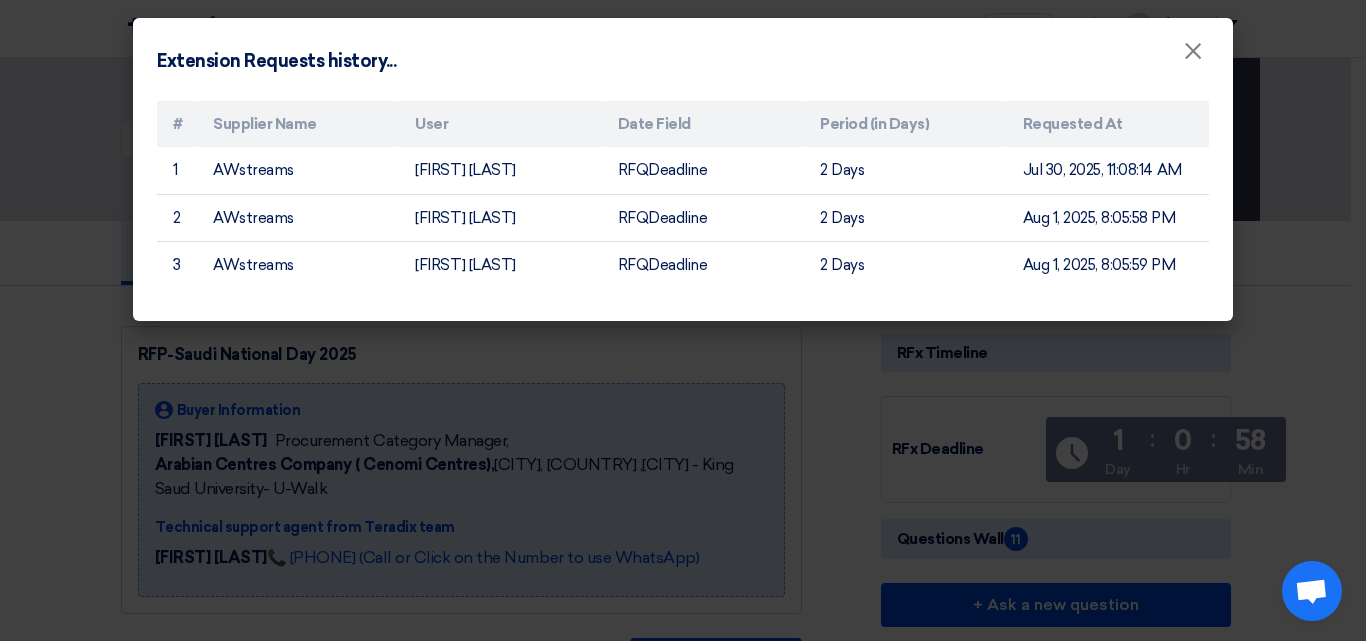 click on "Extension History
Show extension history
×
#
Supplier Name
User
Date Field
Period (in Days)
Requested At
1
AWstreams
Marc Azer
RFQDeadline
2
Days
Jul 30, 2025, 11:08:14 AM
2
AWstreams
Marc Azer
RFQDeadline
2
Days
Aug 1, 2025, 8:05:58 PM
3
AWstreams
Marc Azer
RFQDeadline
2
Days
Aug 1, 2025, 8:05:59 PM" 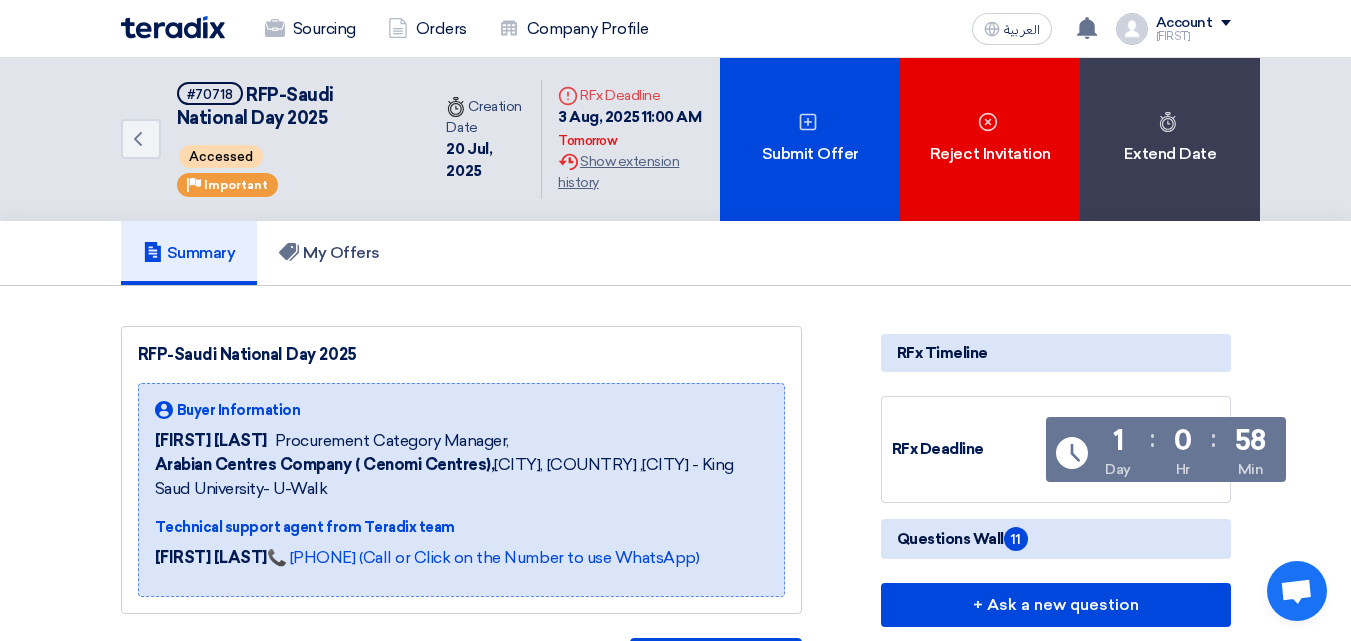 click on "1" 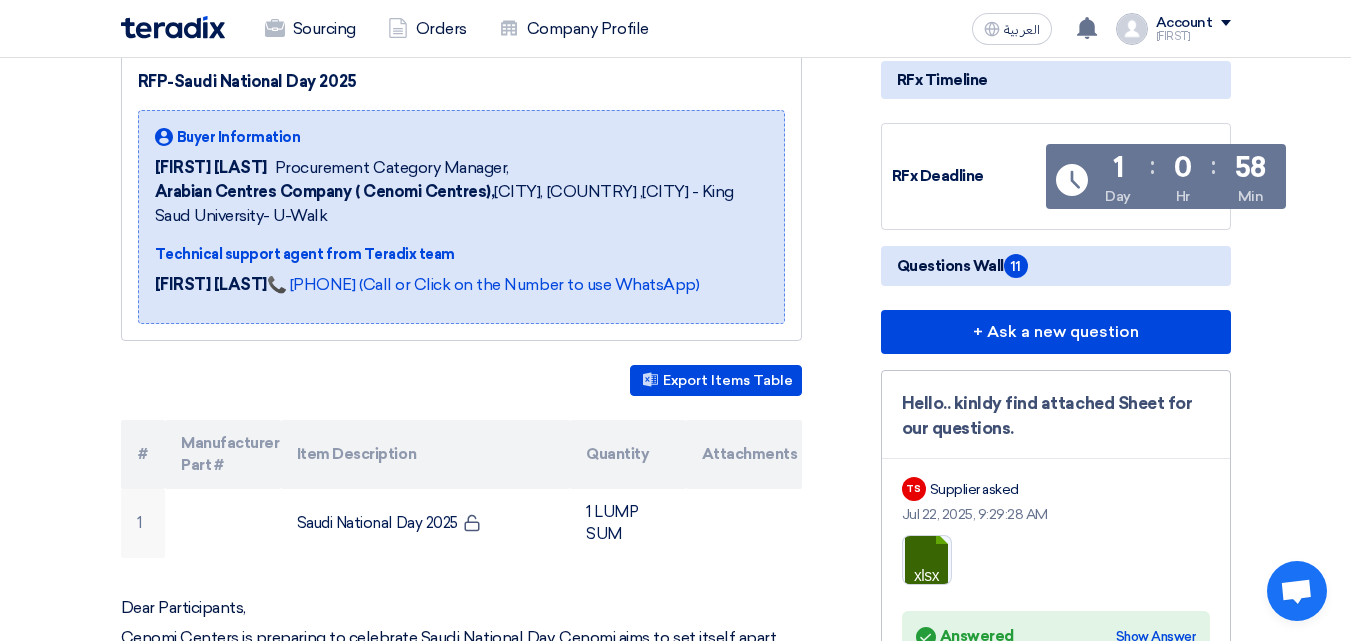 click on "TS
Supplier asked" 